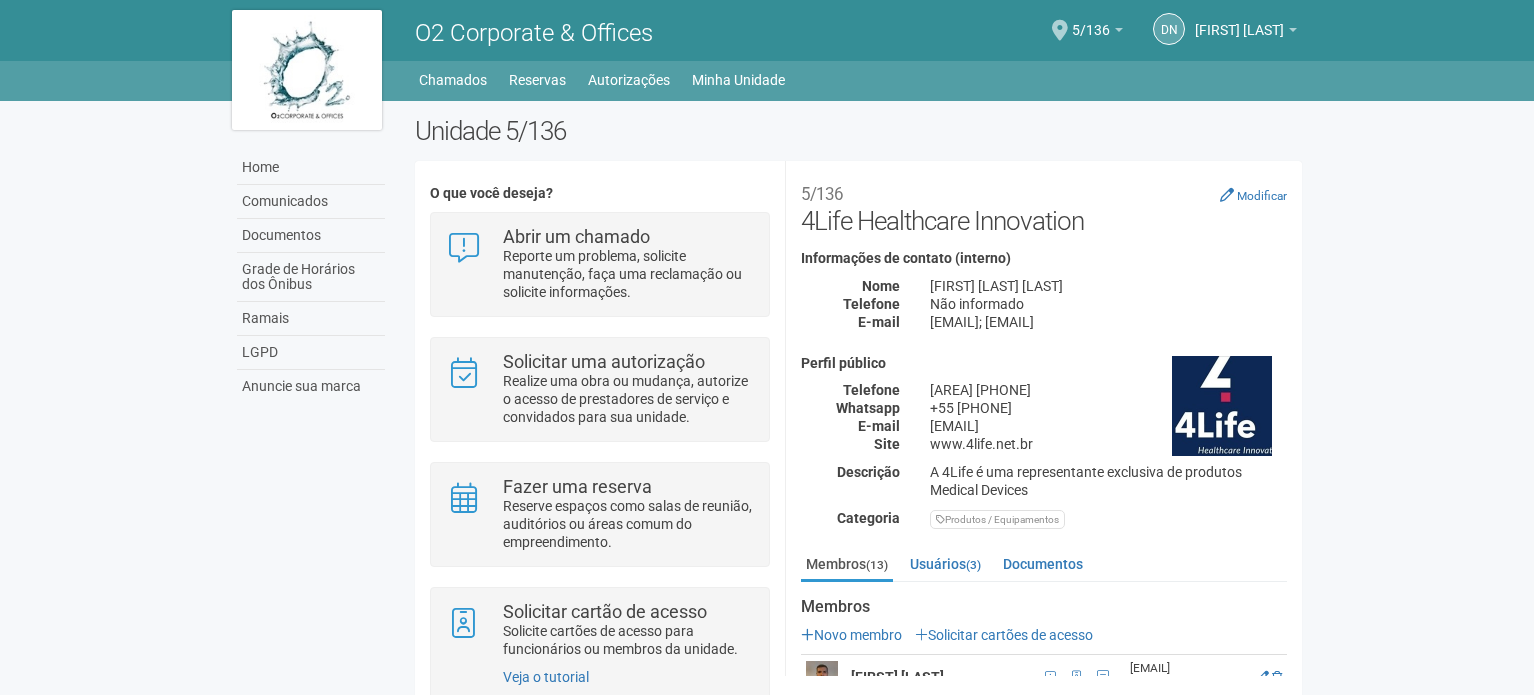 scroll, scrollTop: 0, scrollLeft: 0, axis: both 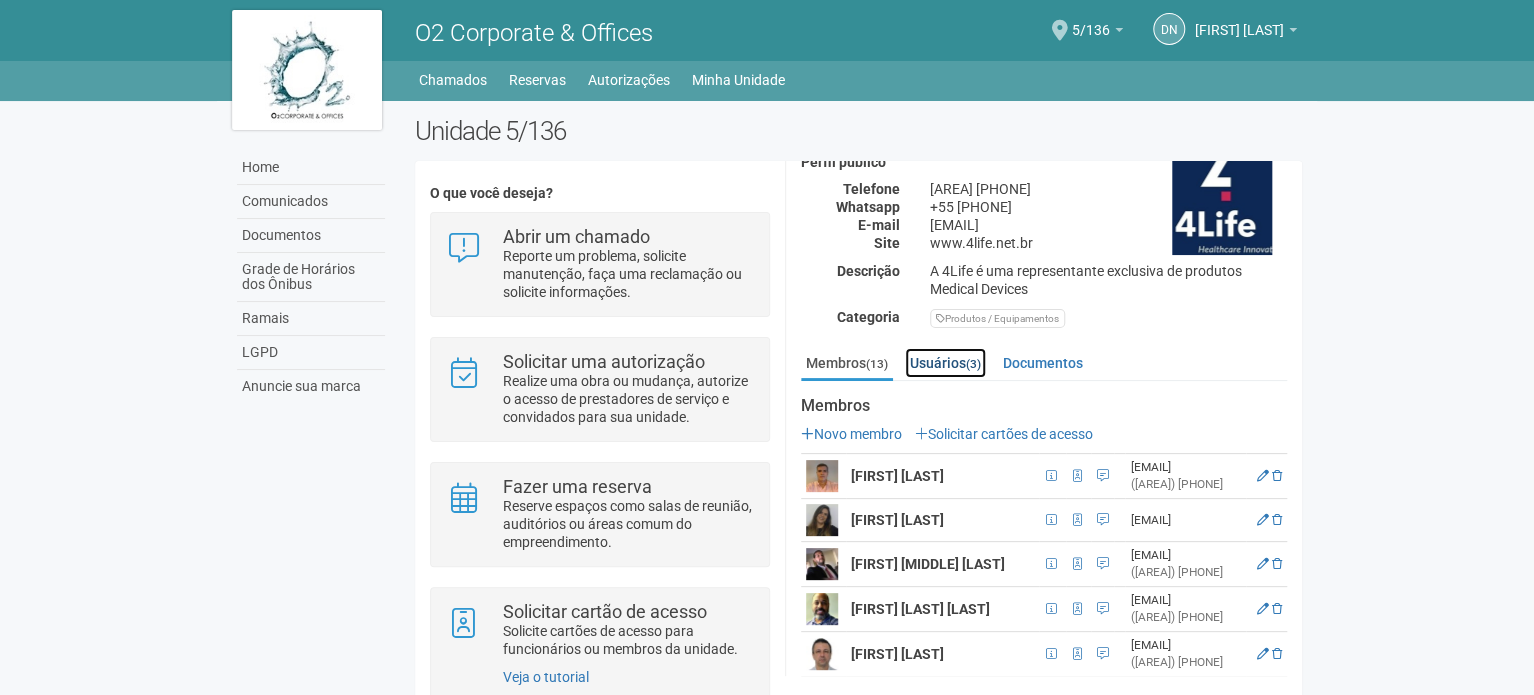 click on "Usuários
(3)" at bounding box center [945, 363] 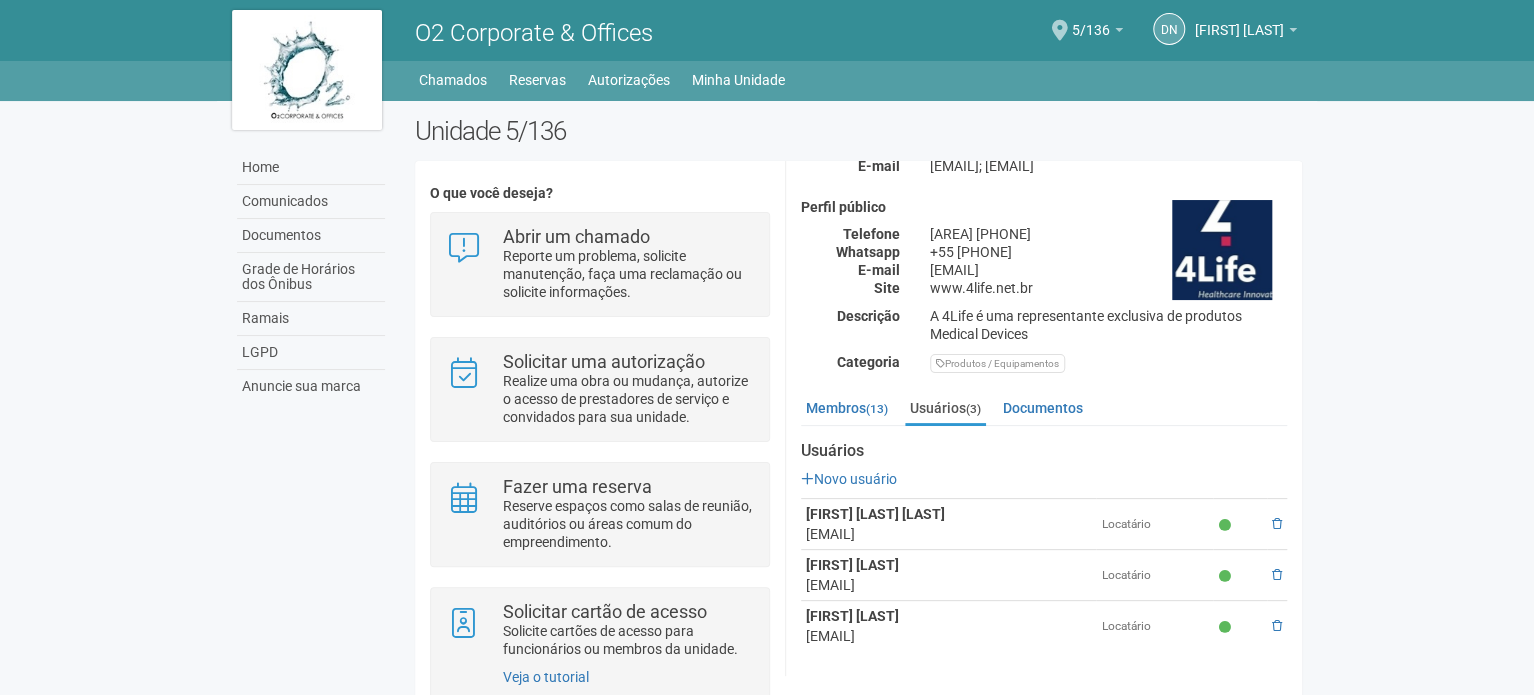 scroll, scrollTop: 154, scrollLeft: 0, axis: vertical 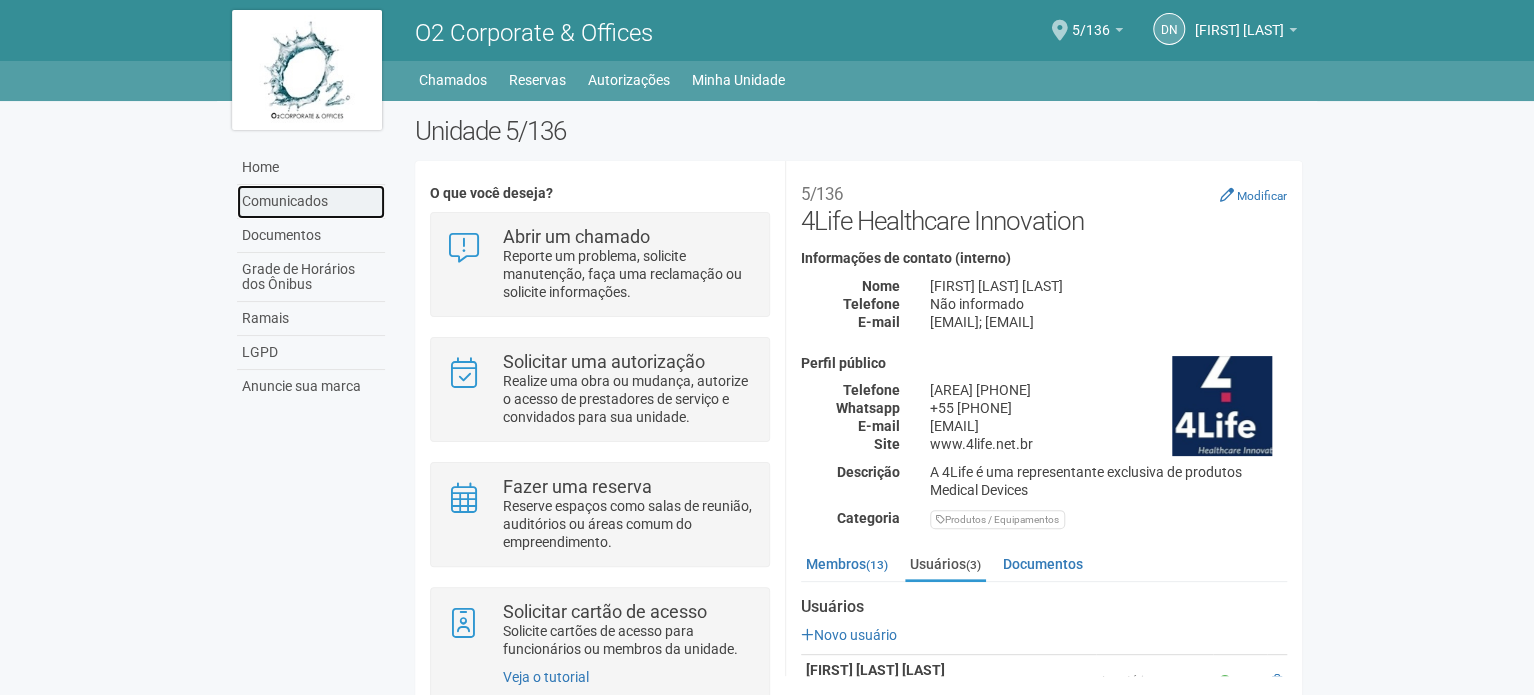 click on "Comunicados" at bounding box center (311, 202) 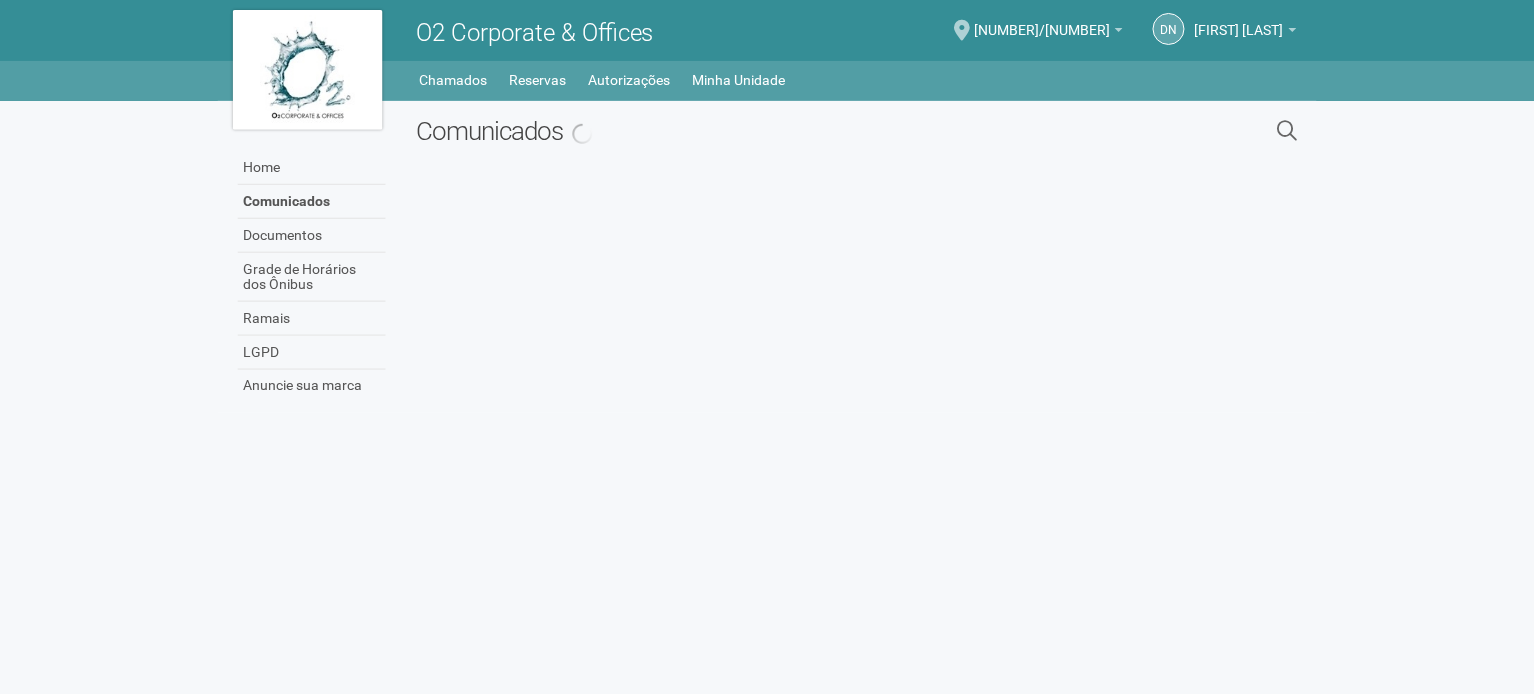 scroll, scrollTop: 0, scrollLeft: 0, axis: both 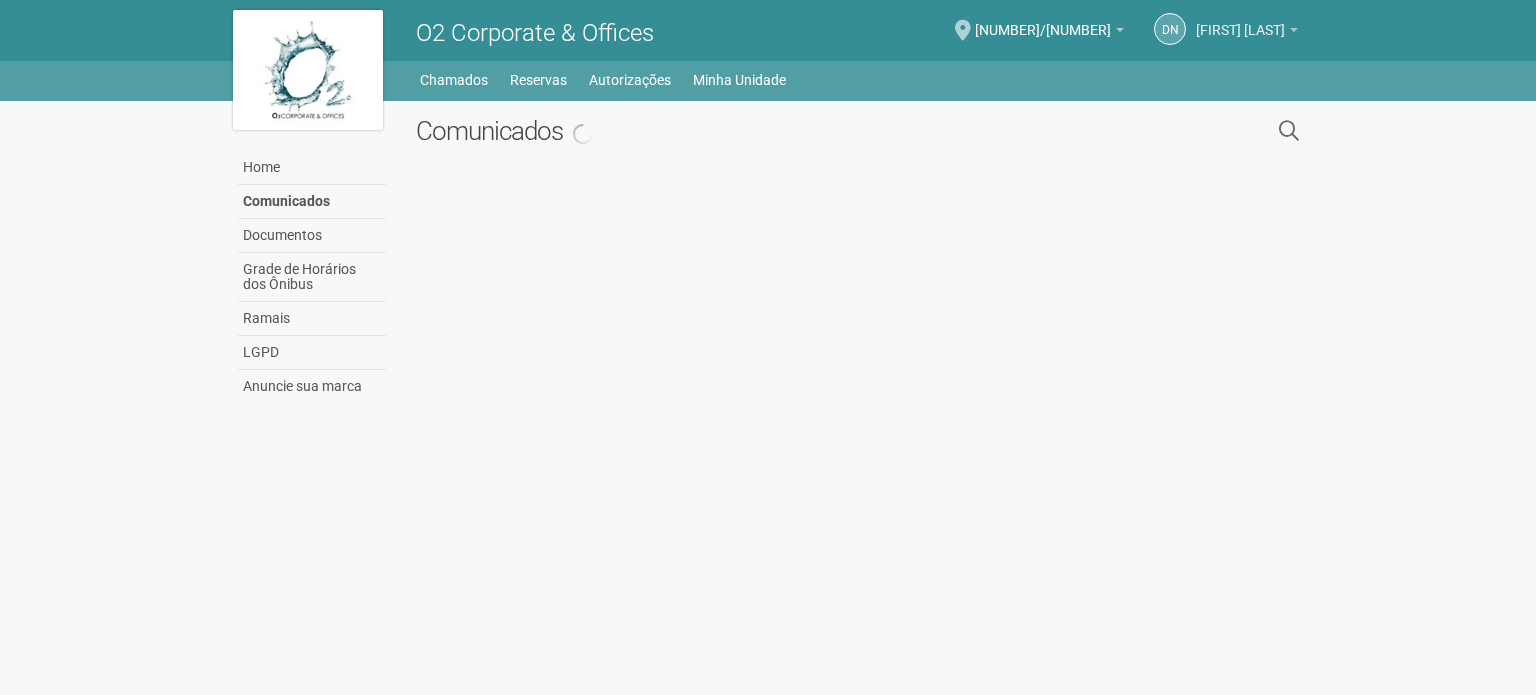 click at bounding box center (1294, 30) 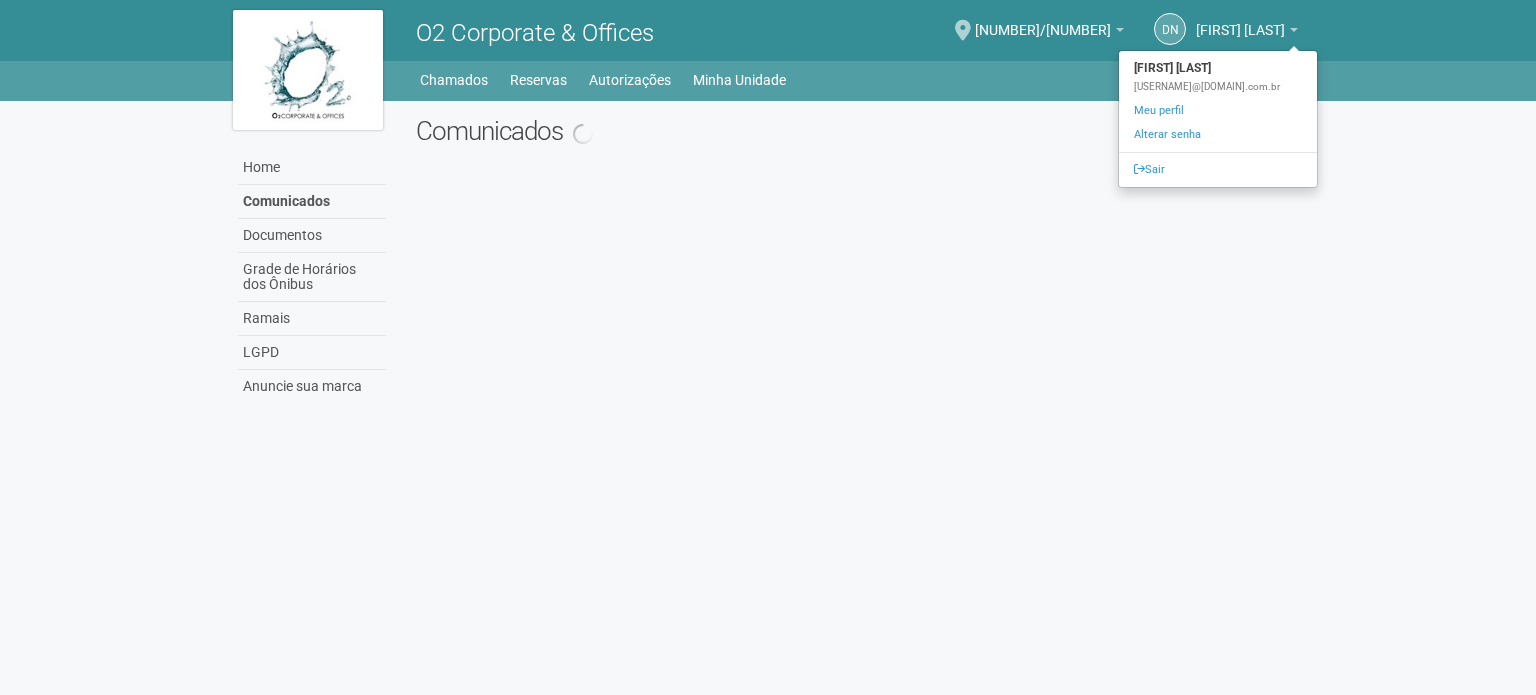 click on "Aguarde...
O2 Corporate & Offices
DN
Douglas Nascimento
Douglas Nascimento
dnascimento@4life.net.br
Meu perfil
Alterar senha
Sair
5/136
Você está na unidade
5/136
Ir para a unidade
Home
Home
Comunicados
Documentos
Grade de Horários dos Ônibus
Ramais
LGPD
Anuncie sua marca
Chamados" at bounding box center [768, 347] 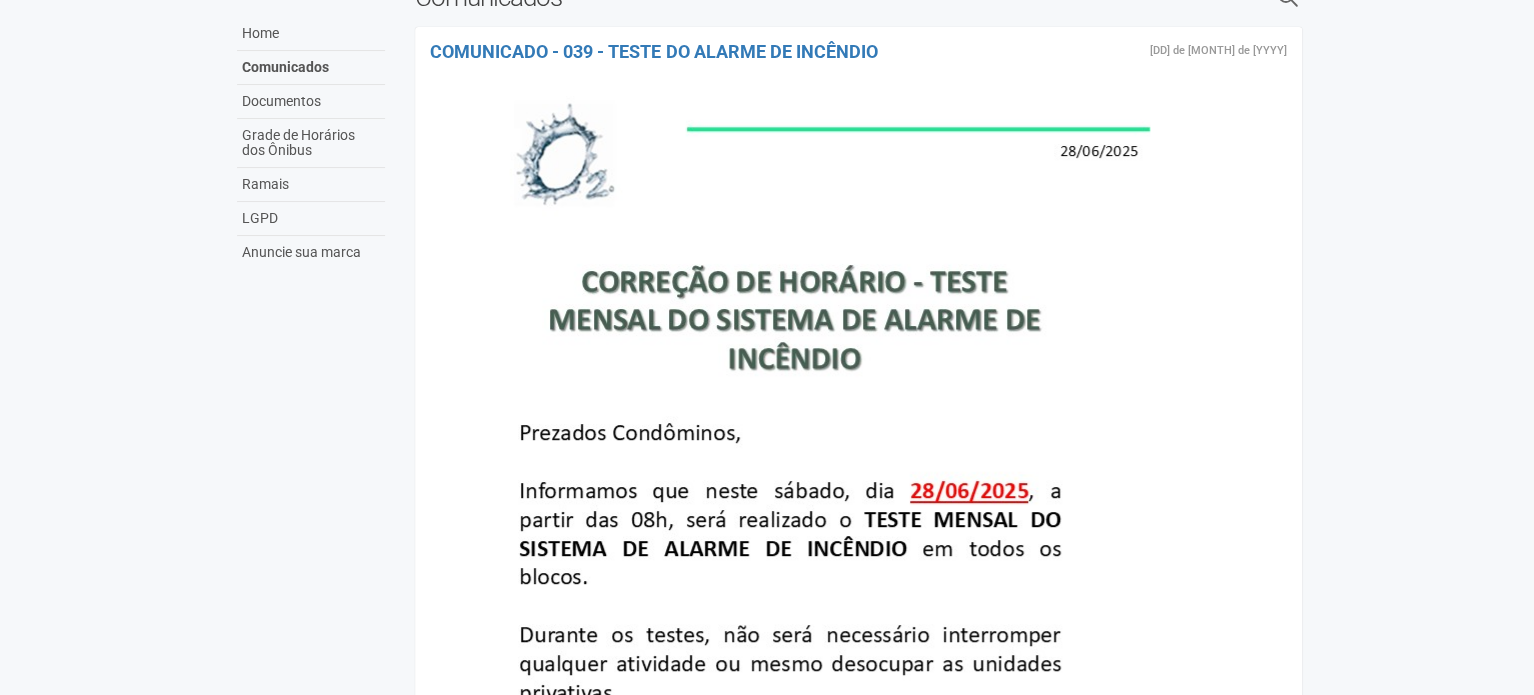 scroll, scrollTop: 0, scrollLeft: 0, axis: both 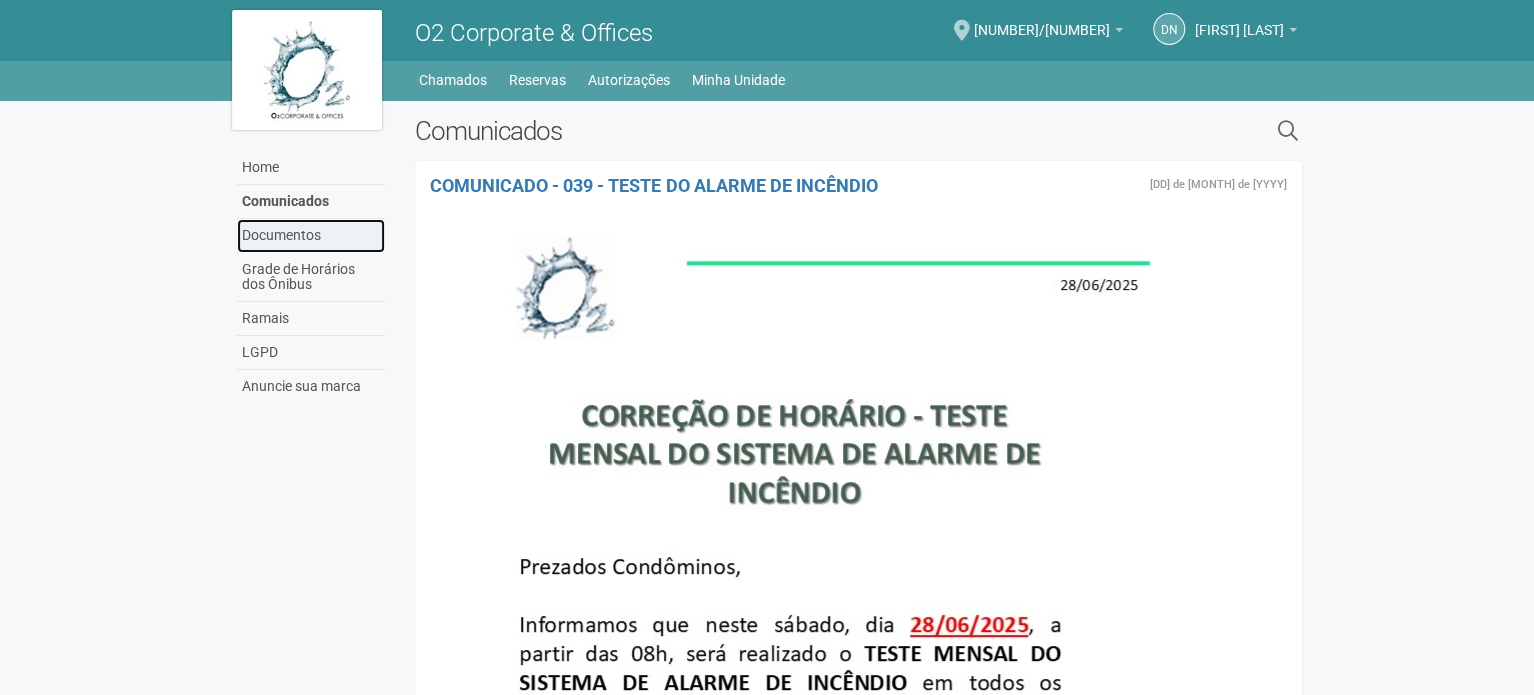 click on "Documentos" at bounding box center (311, 236) 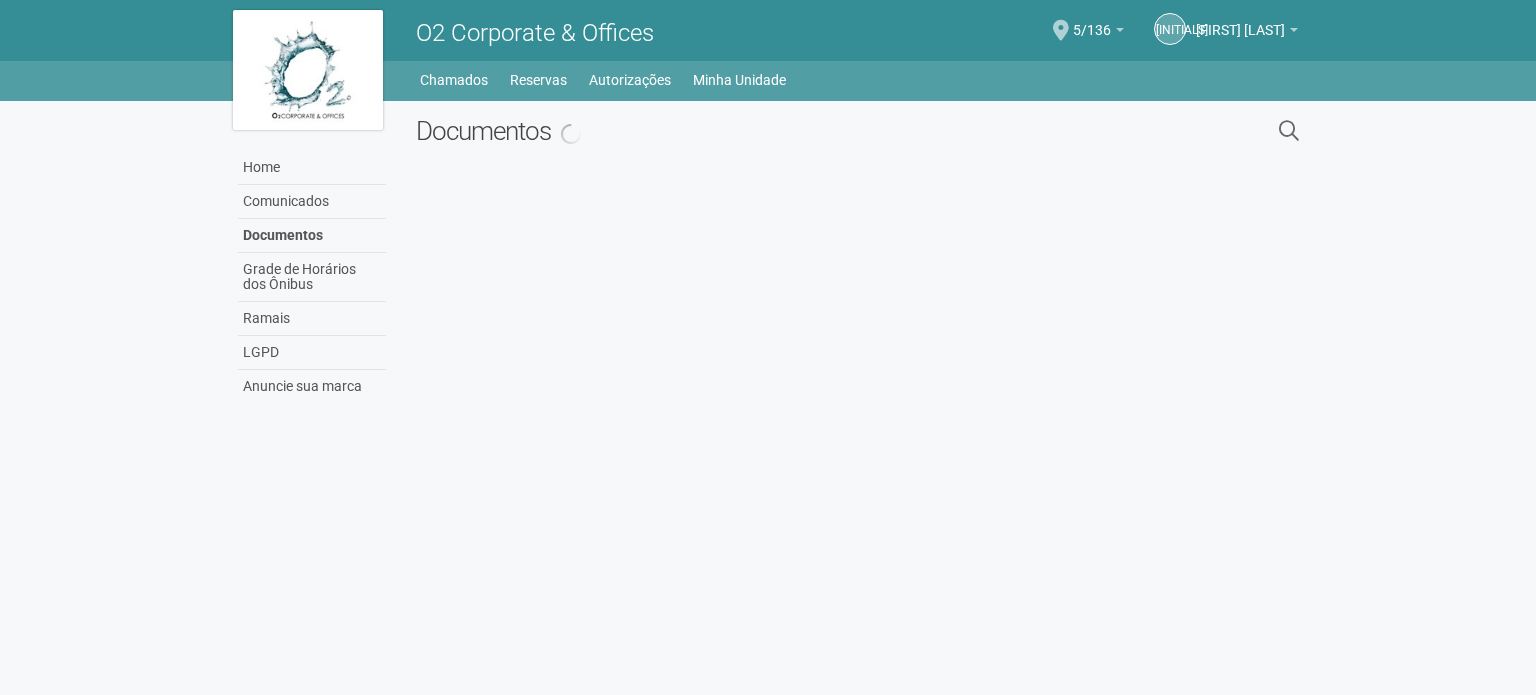 scroll, scrollTop: 0, scrollLeft: 0, axis: both 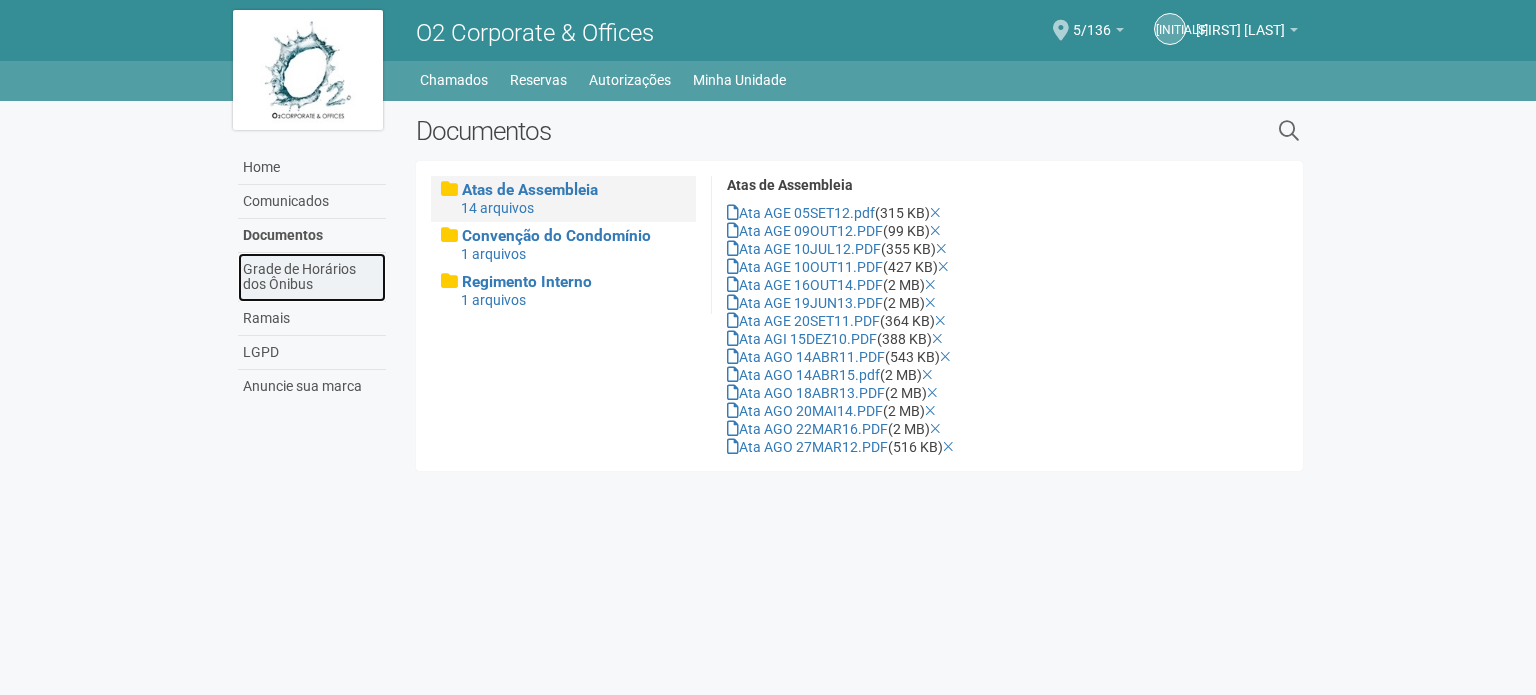 click on "Grade de Horários dos Ônibus" at bounding box center [312, 277] 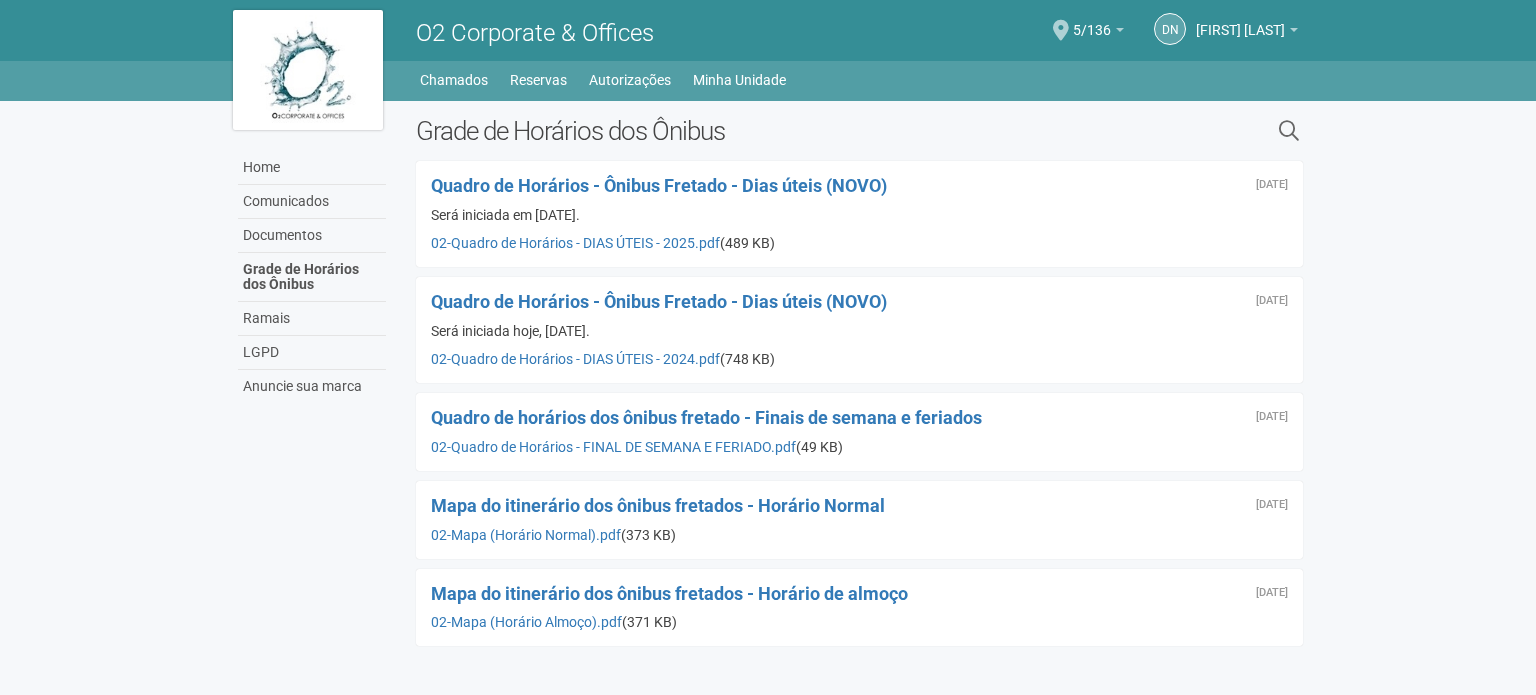 scroll, scrollTop: 0, scrollLeft: 0, axis: both 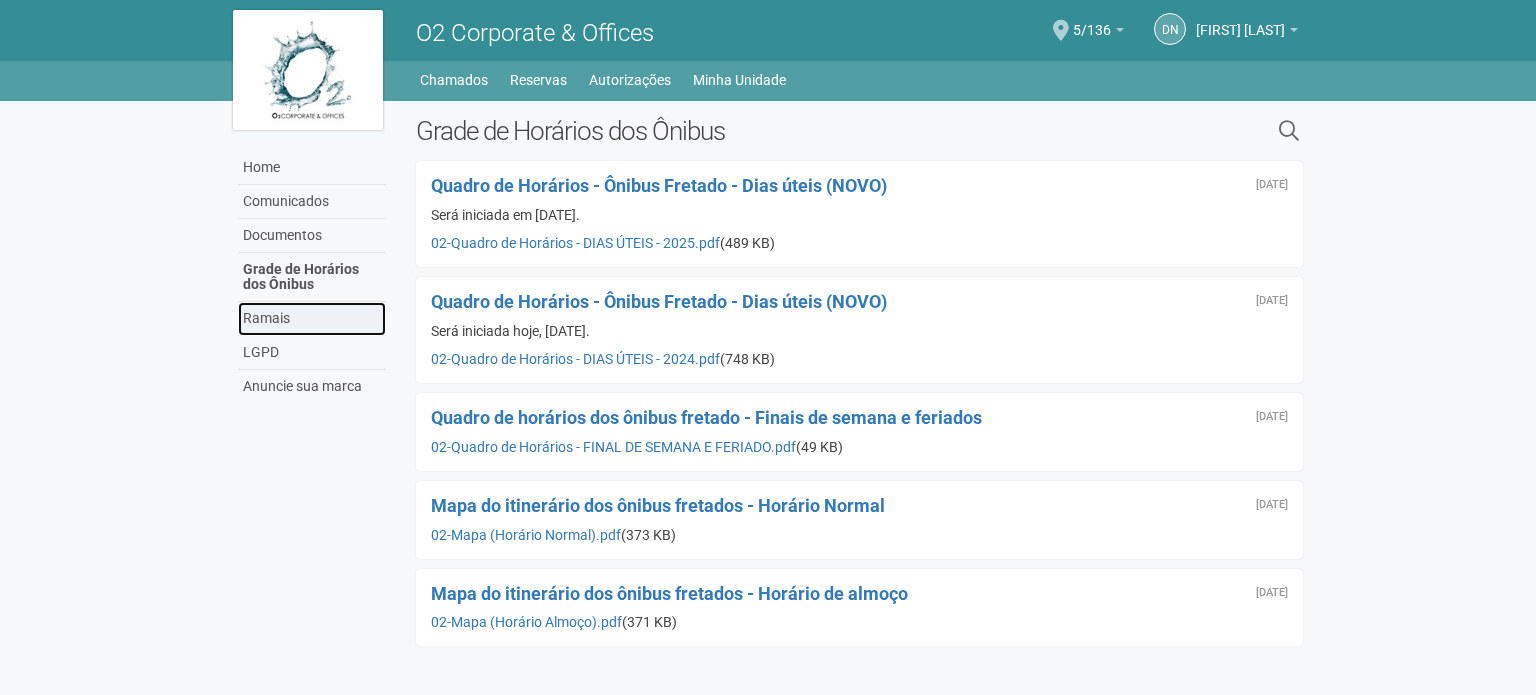 click on "Ramais" at bounding box center [312, 319] 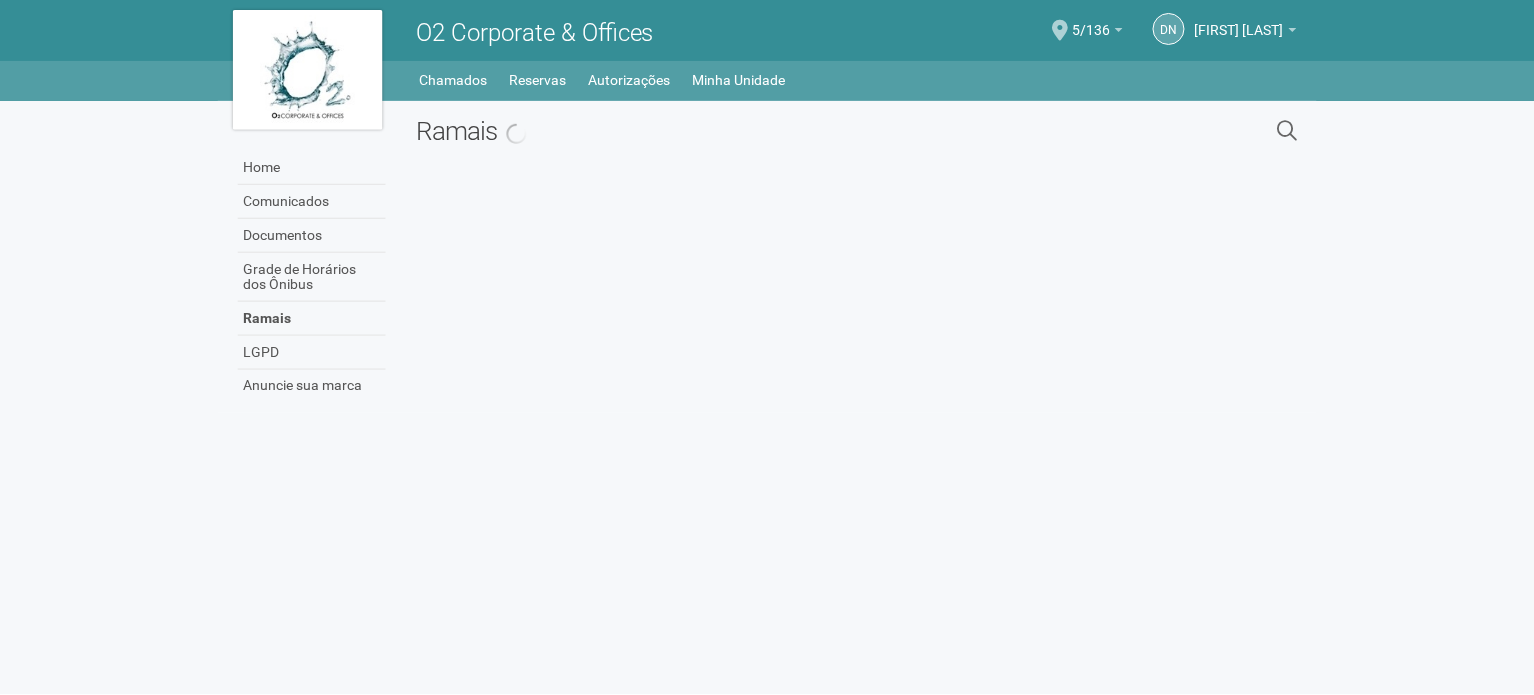 scroll, scrollTop: 0, scrollLeft: 0, axis: both 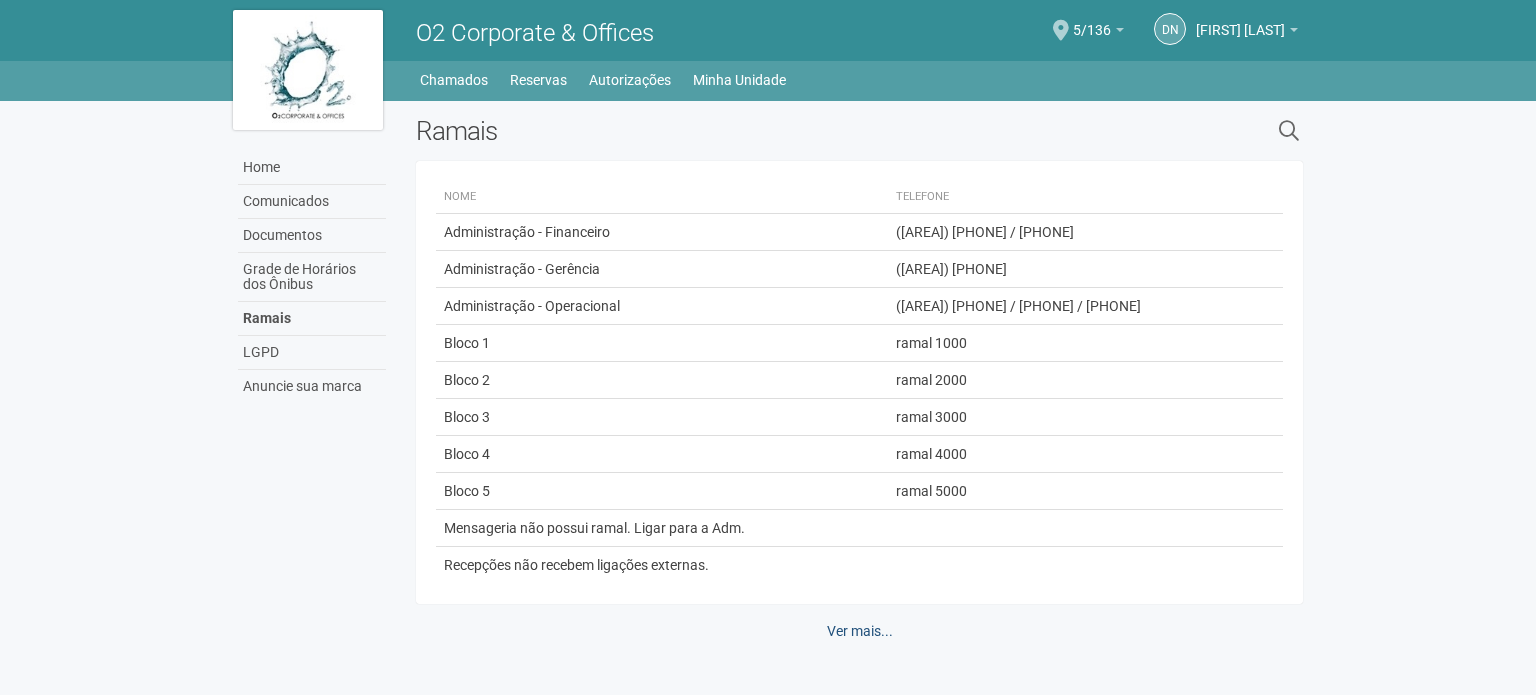 click on "Ver mais..." at bounding box center (860, 631) 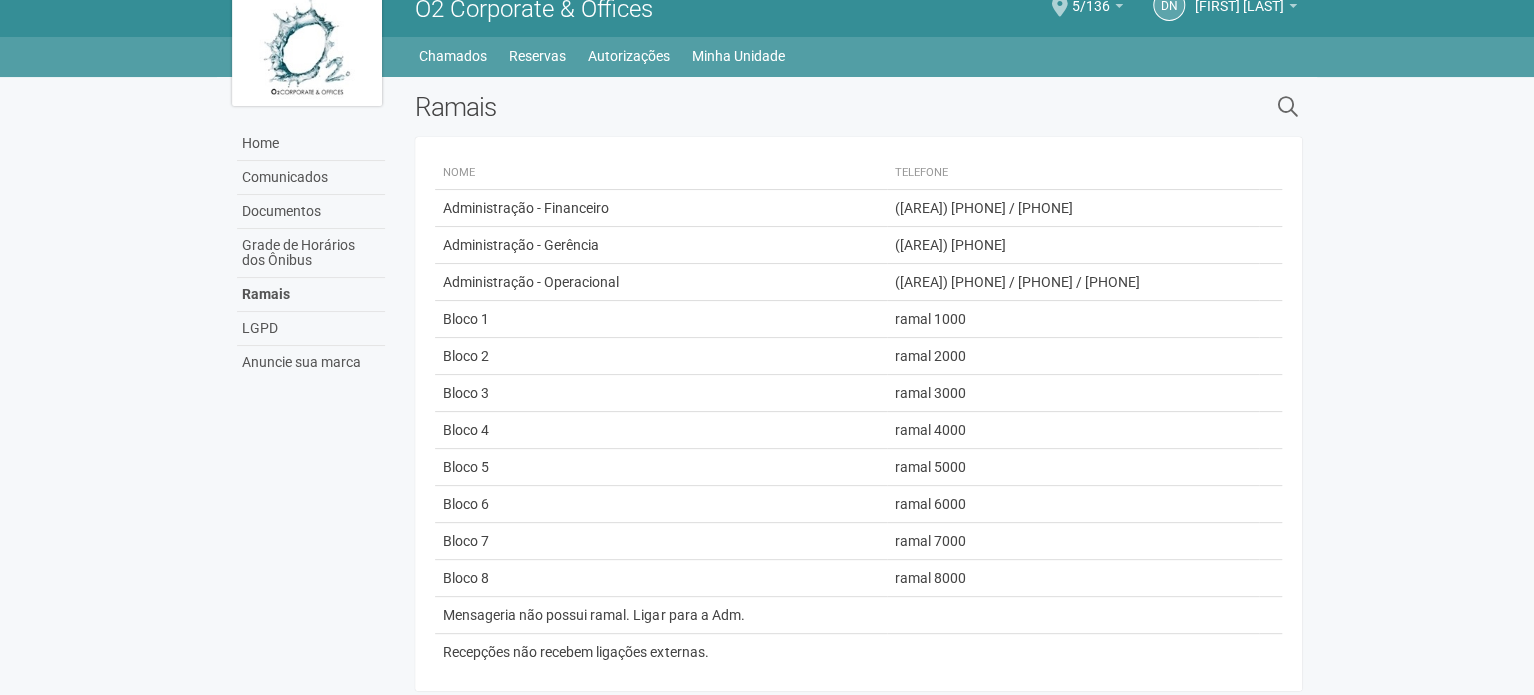 scroll, scrollTop: 37, scrollLeft: 0, axis: vertical 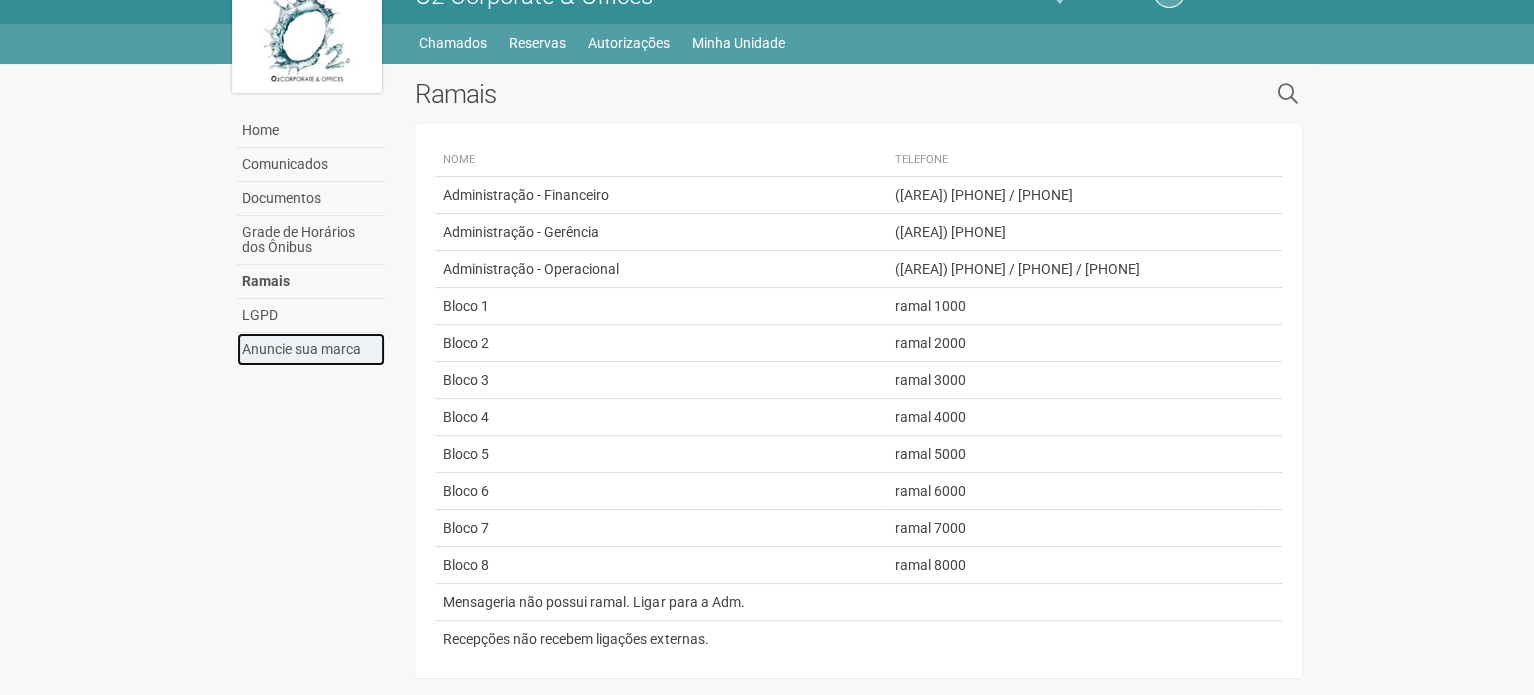 click on "Anuncie sua marca" at bounding box center (311, 349) 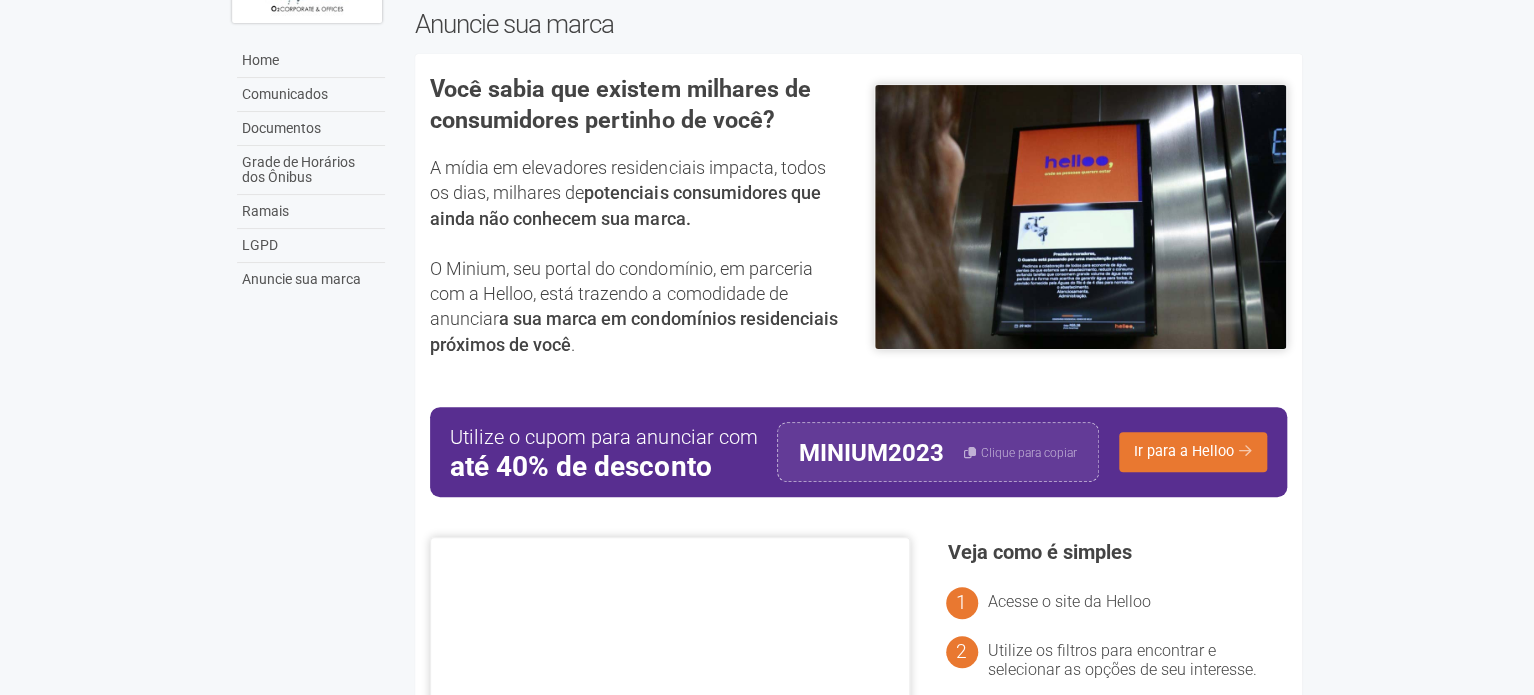 scroll, scrollTop: 0, scrollLeft: 0, axis: both 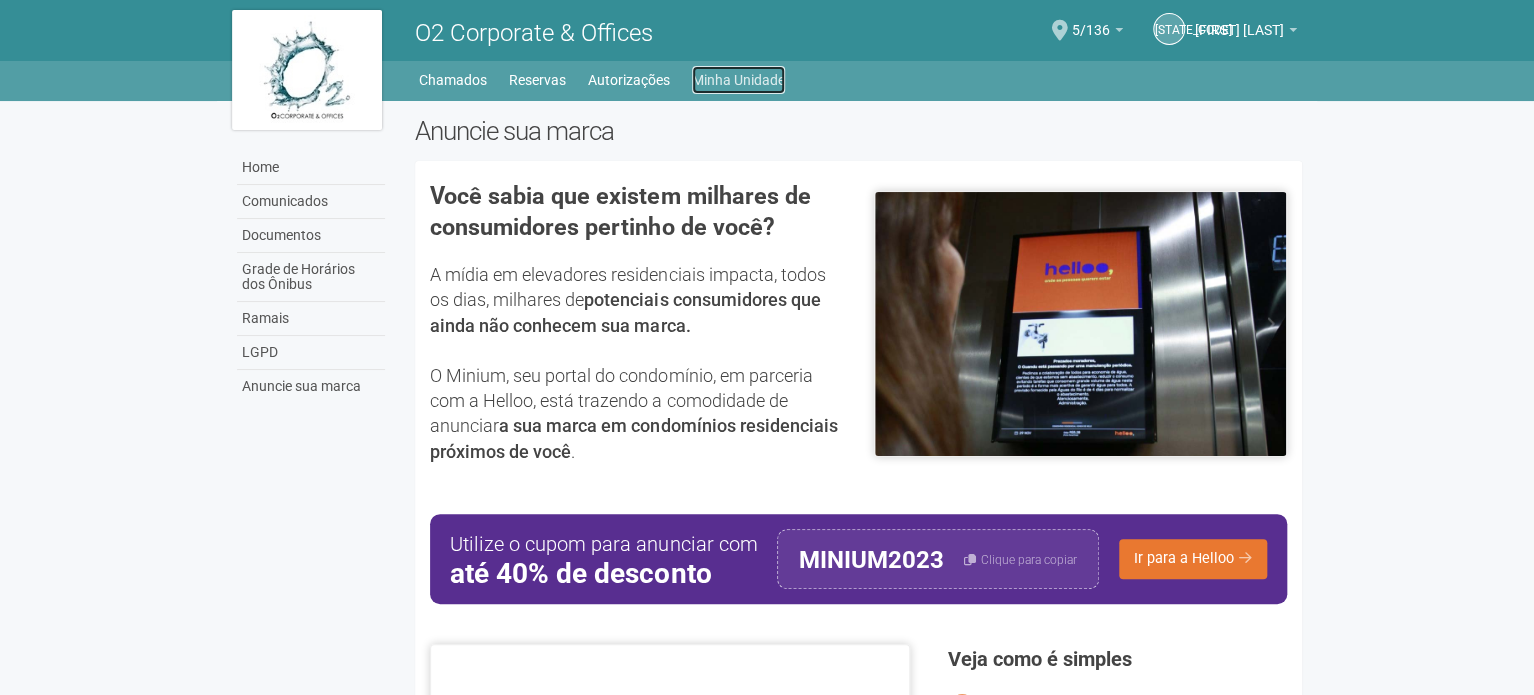 click on "Minha Unidade" at bounding box center [738, 80] 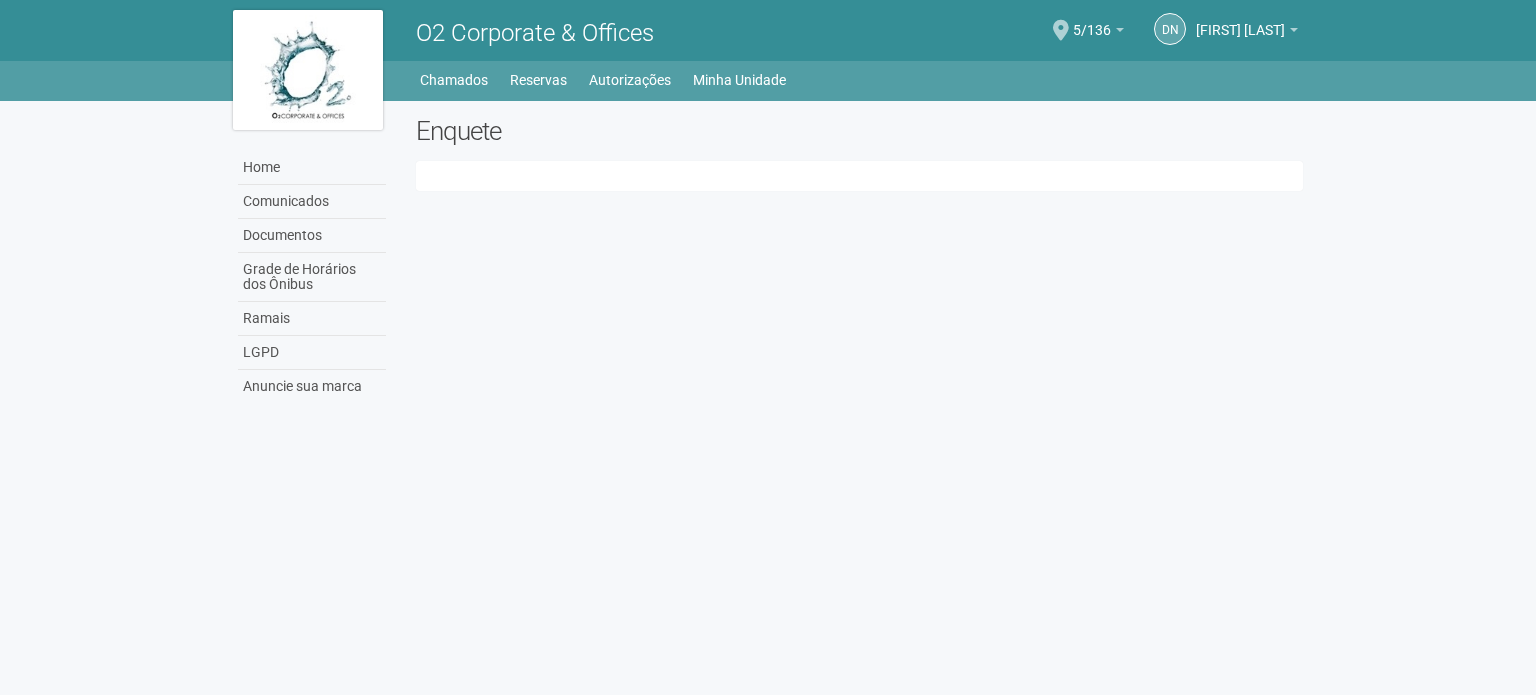 scroll, scrollTop: 0, scrollLeft: 0, axis: both 